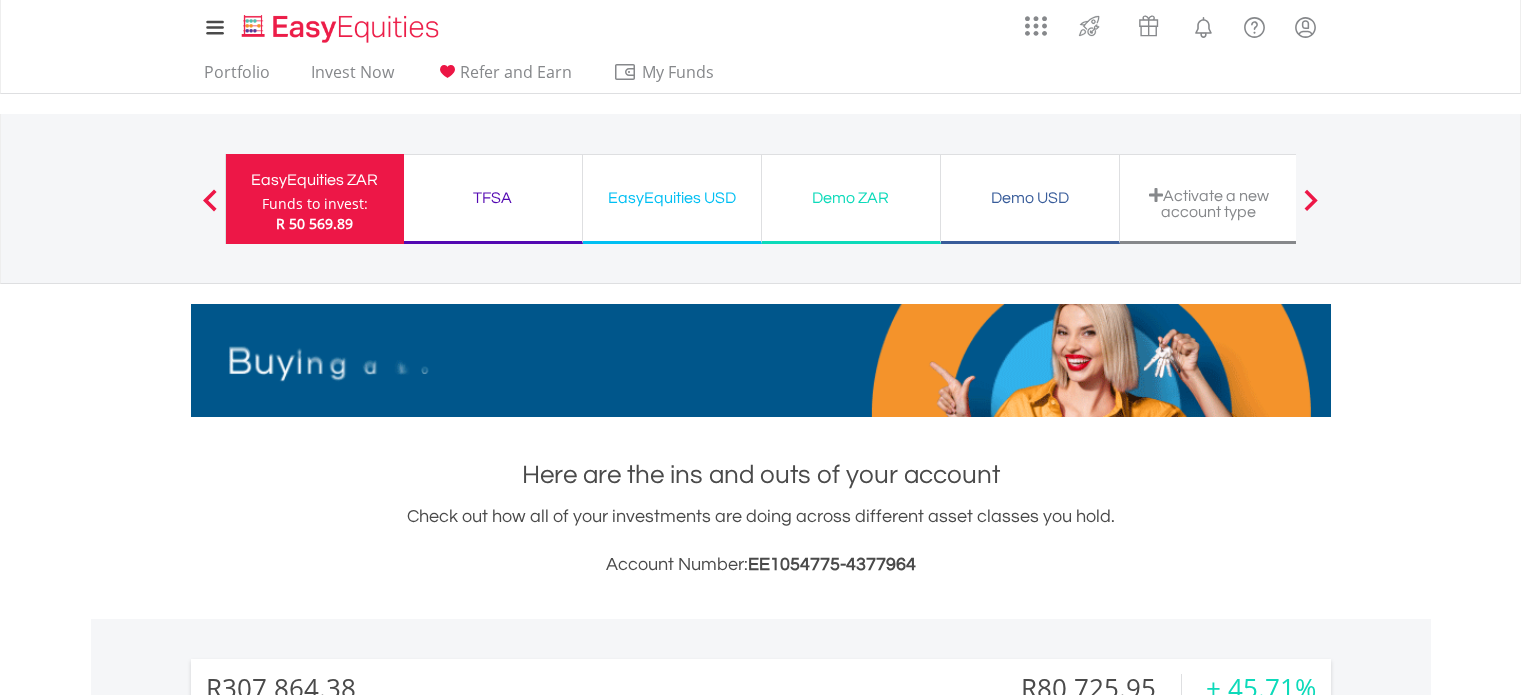 scroll, scrollTop: 0, scrollLeft: 0, axis: both 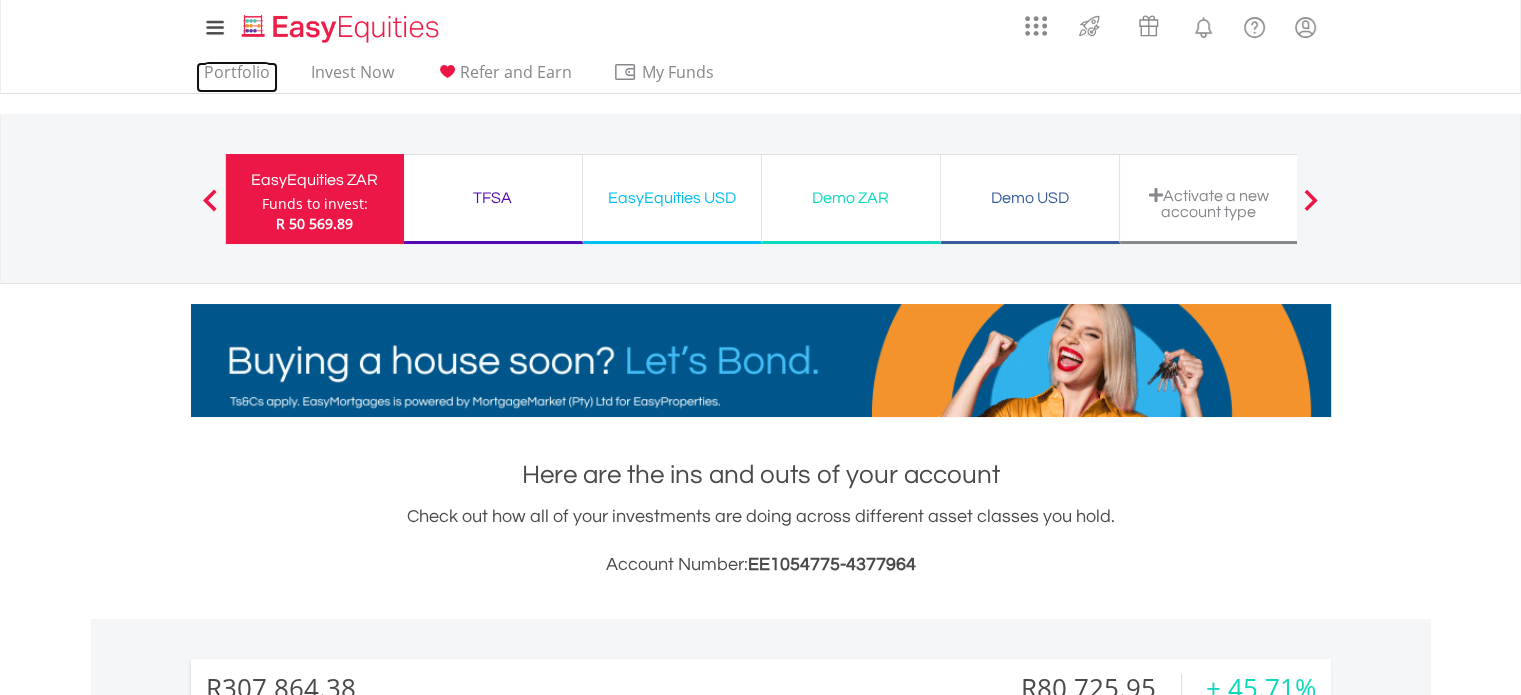 click on "Portfolio" at bounding box center (237, 77) 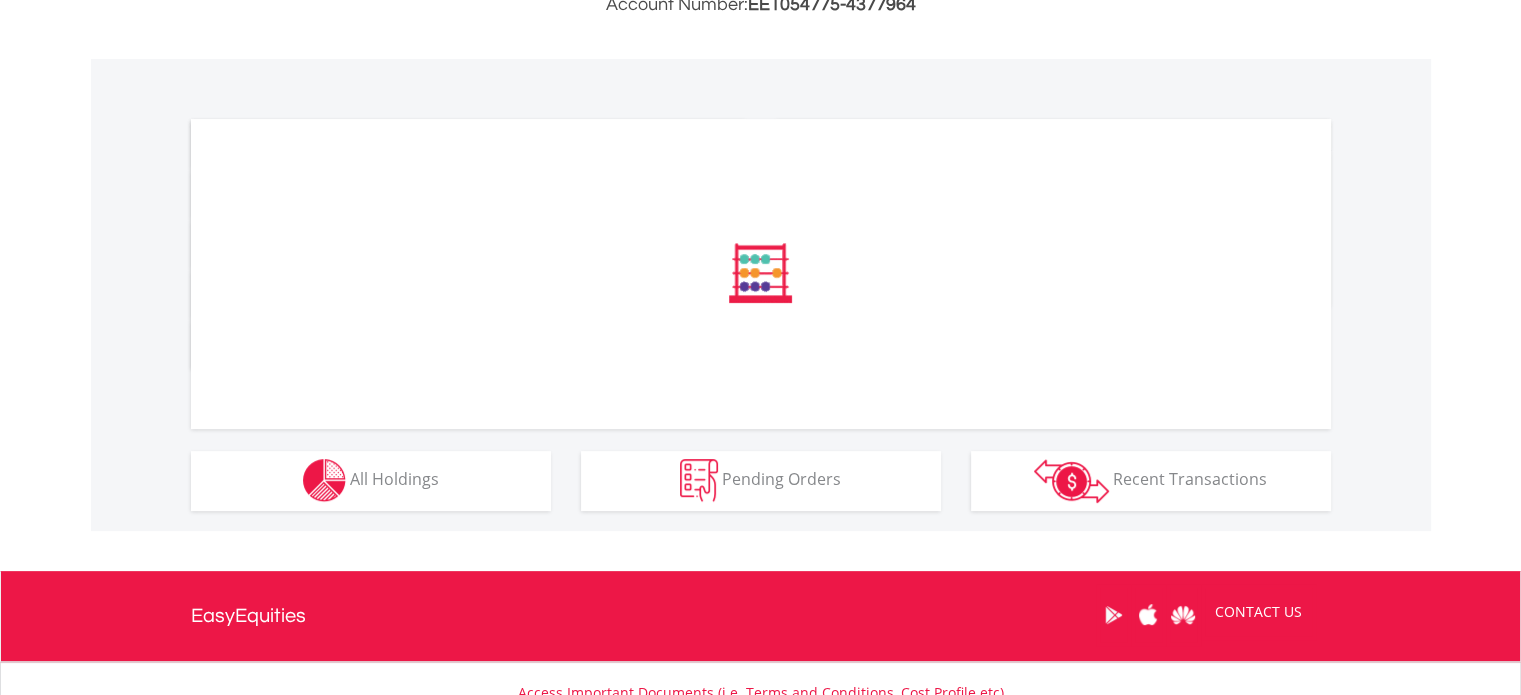 scroll, scrollTop: 576, scrollLeft: 0, axis: vertical 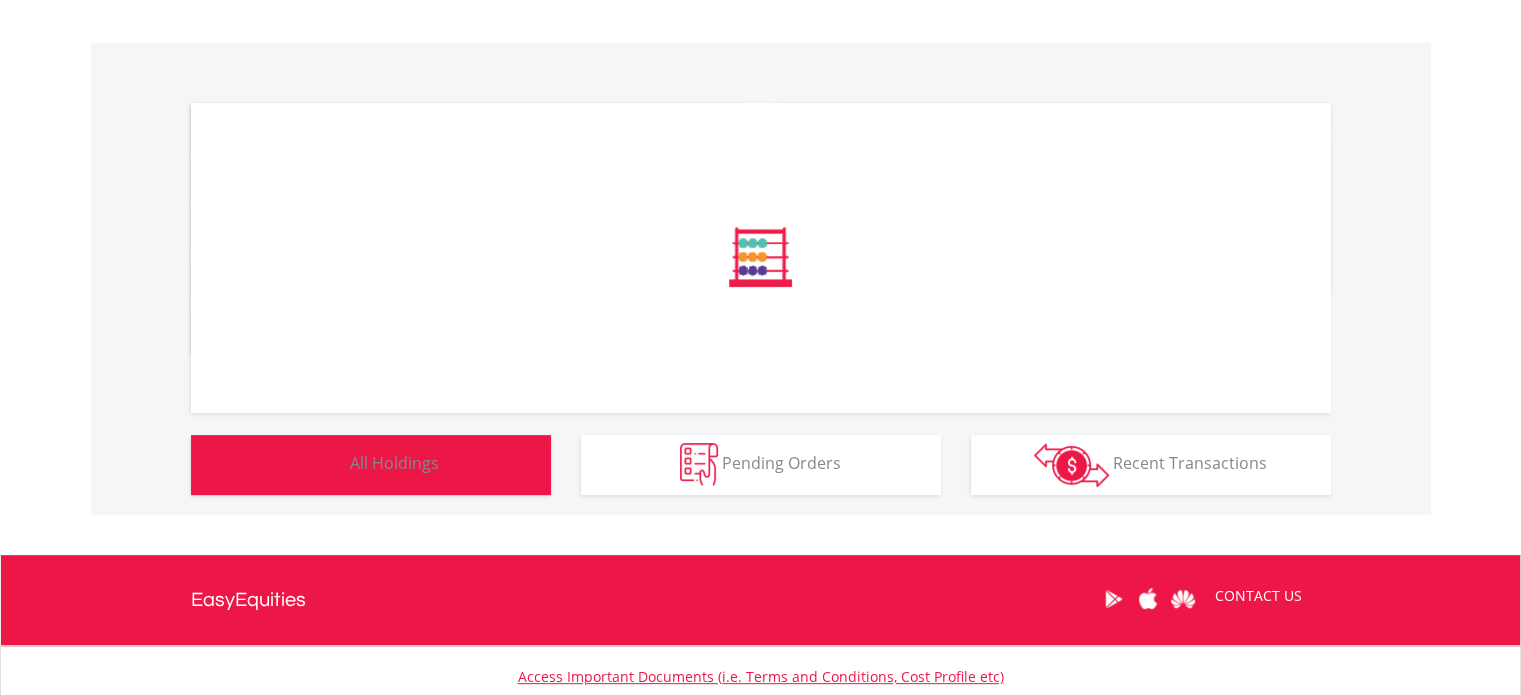 click on "All Holdings" at bounding box center (394, 463) 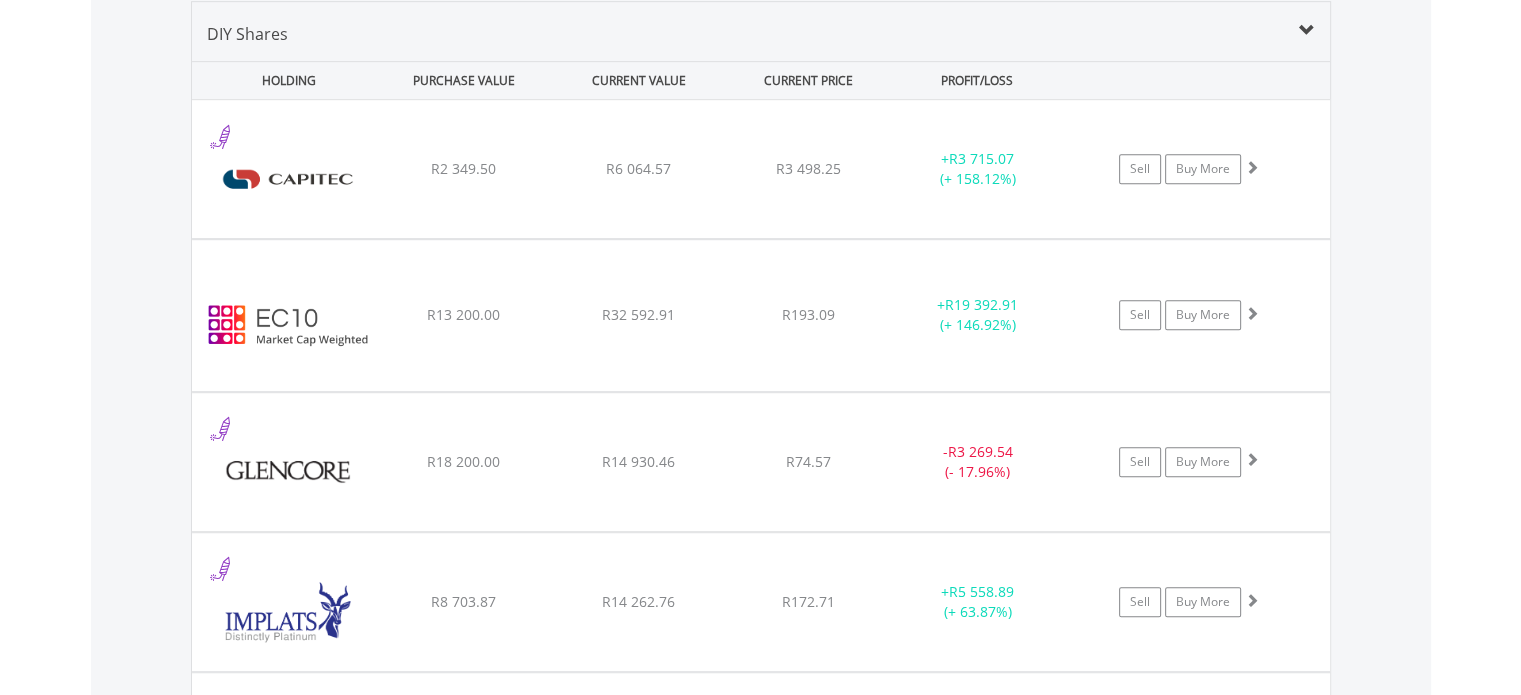 scroll, scrollTop: 1521, scrollLeft: 0, axis: vertical 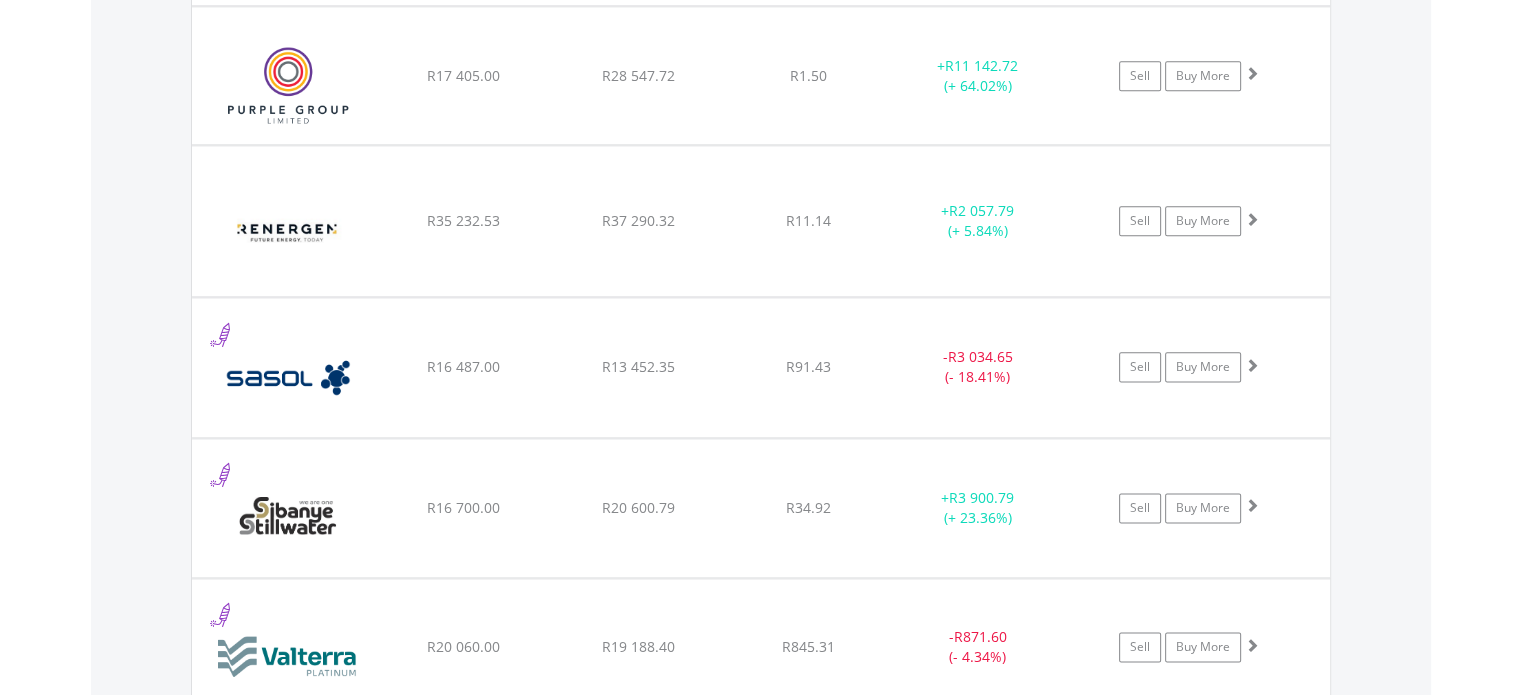 click on "R11.14" at bounding box center [808, -789] 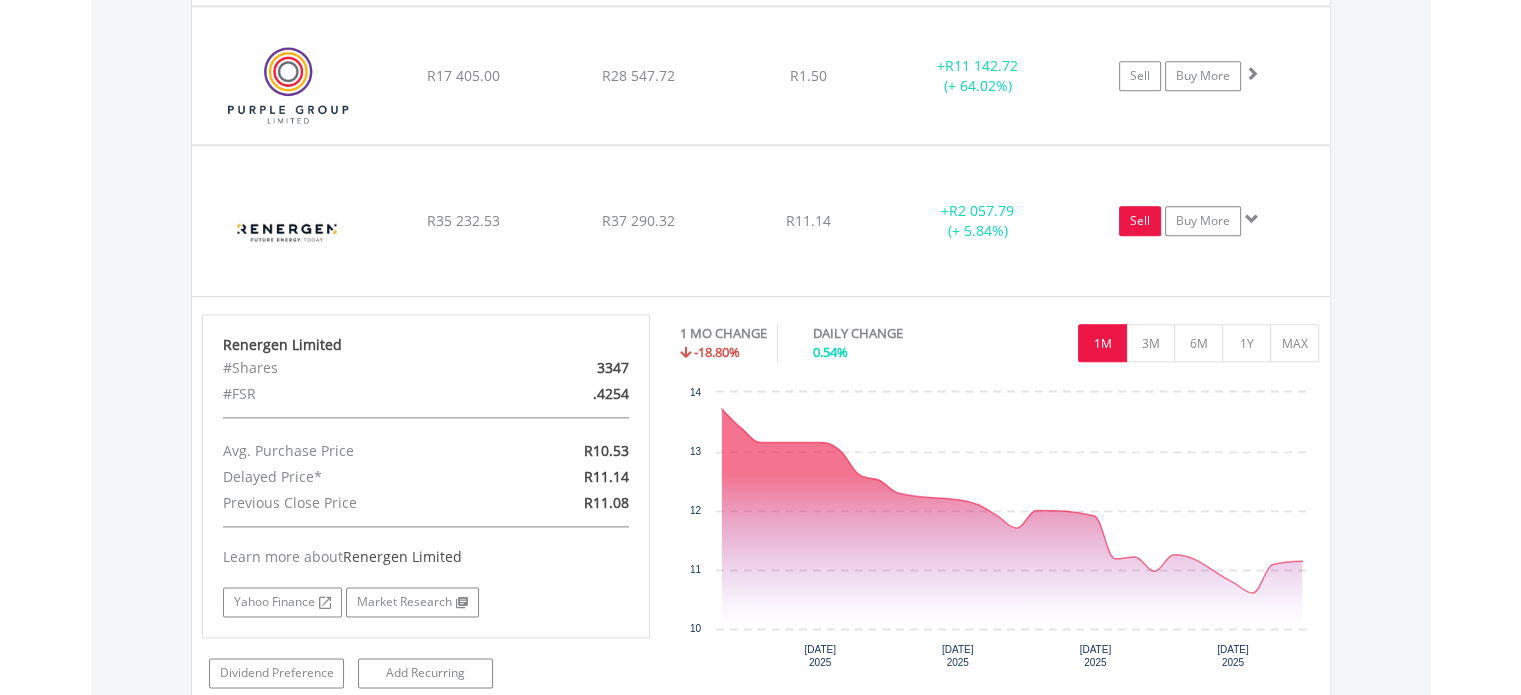 click on "Sell" at bounding box center (1140, 221) 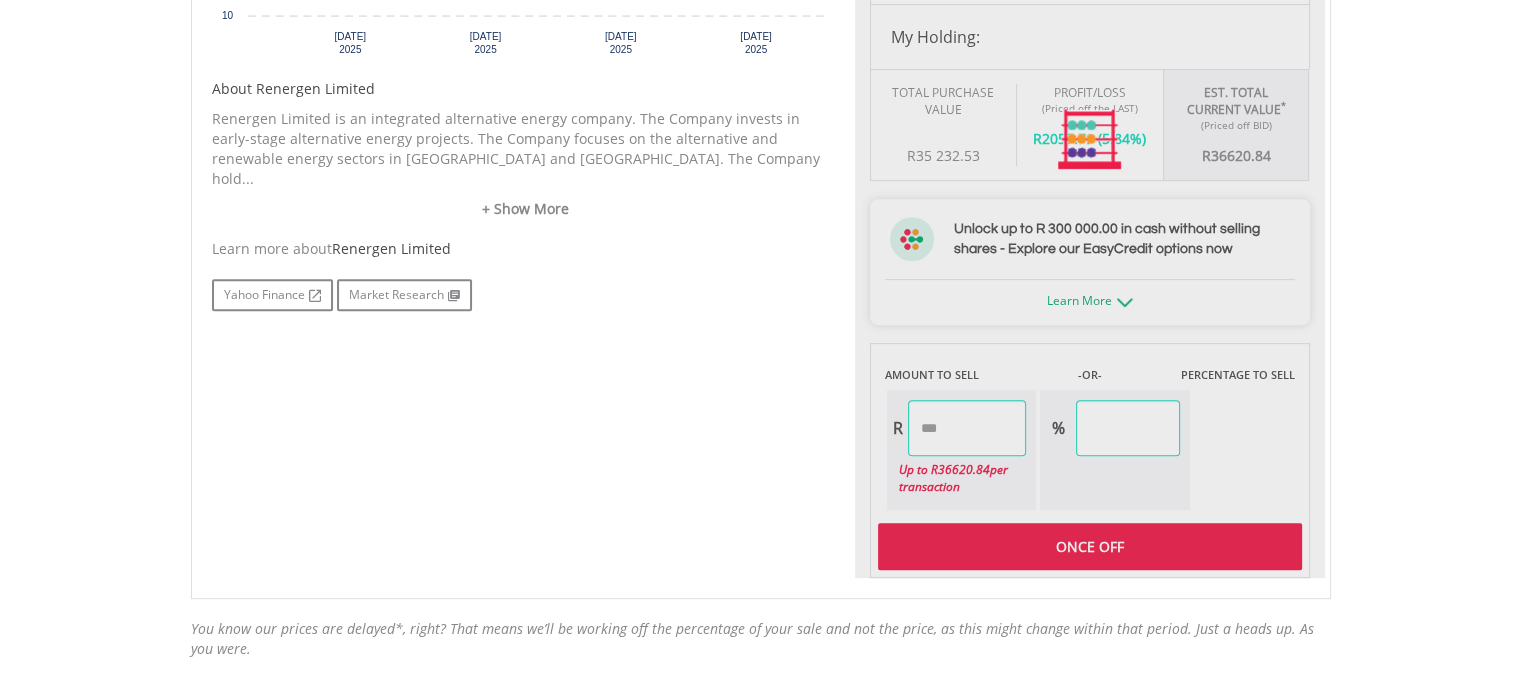 scroll, scrollTop: 1224, scrollLeft: 0, axis: vertical 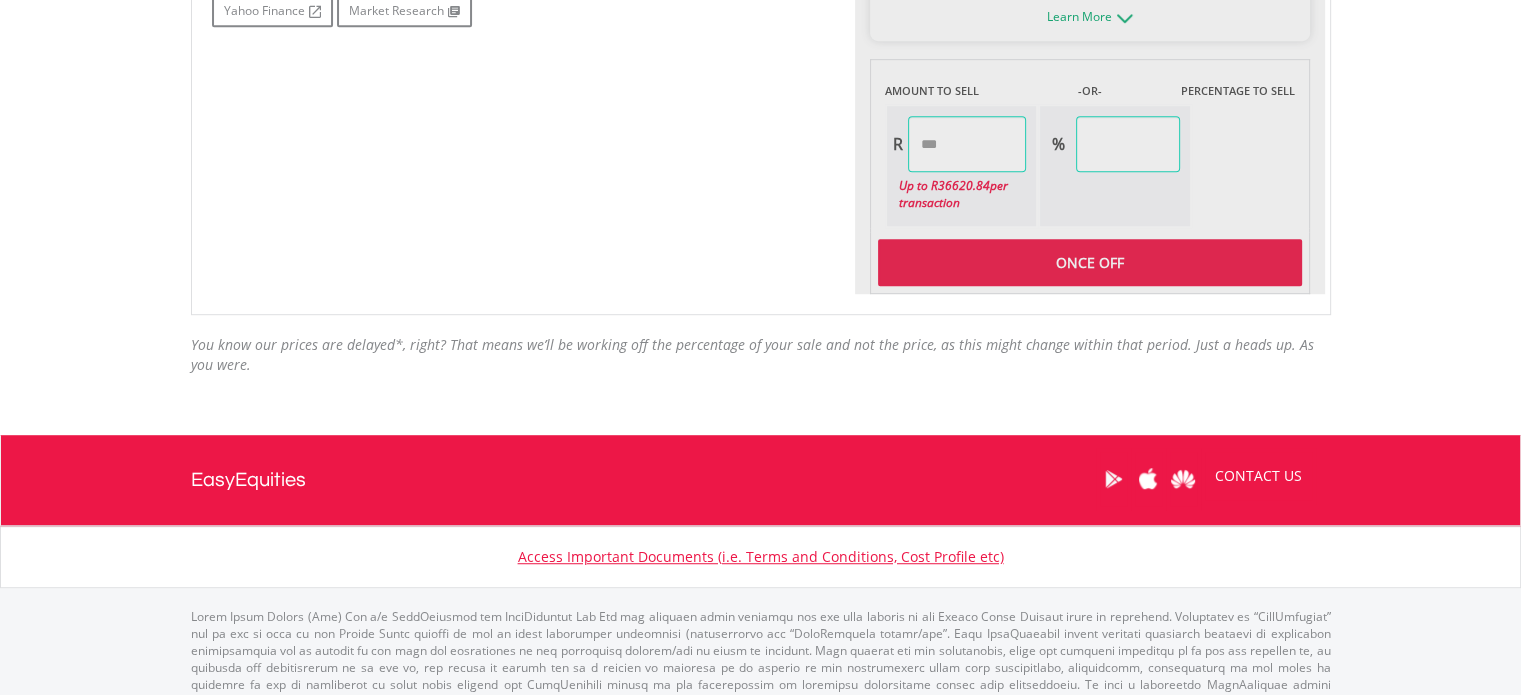 type on "********" 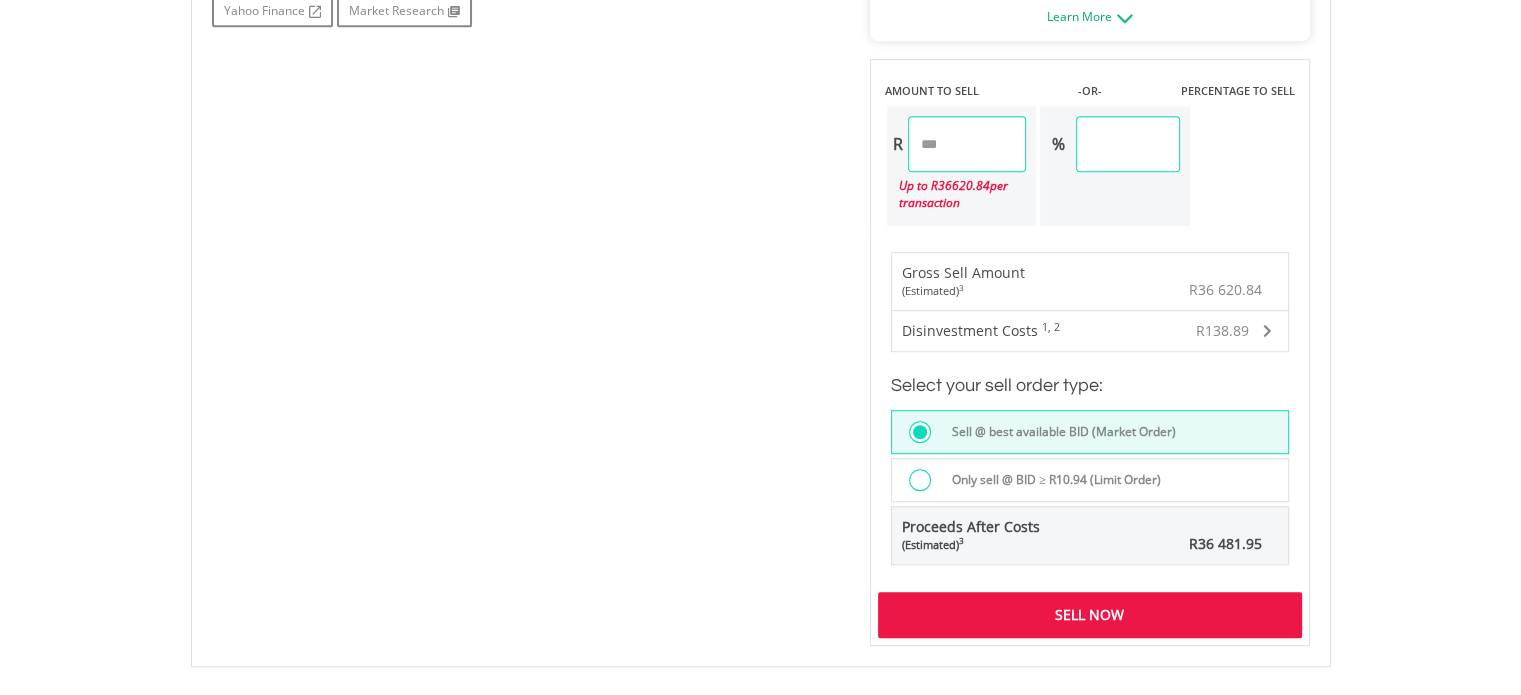 click on "********" at bounding box center [967, 144] 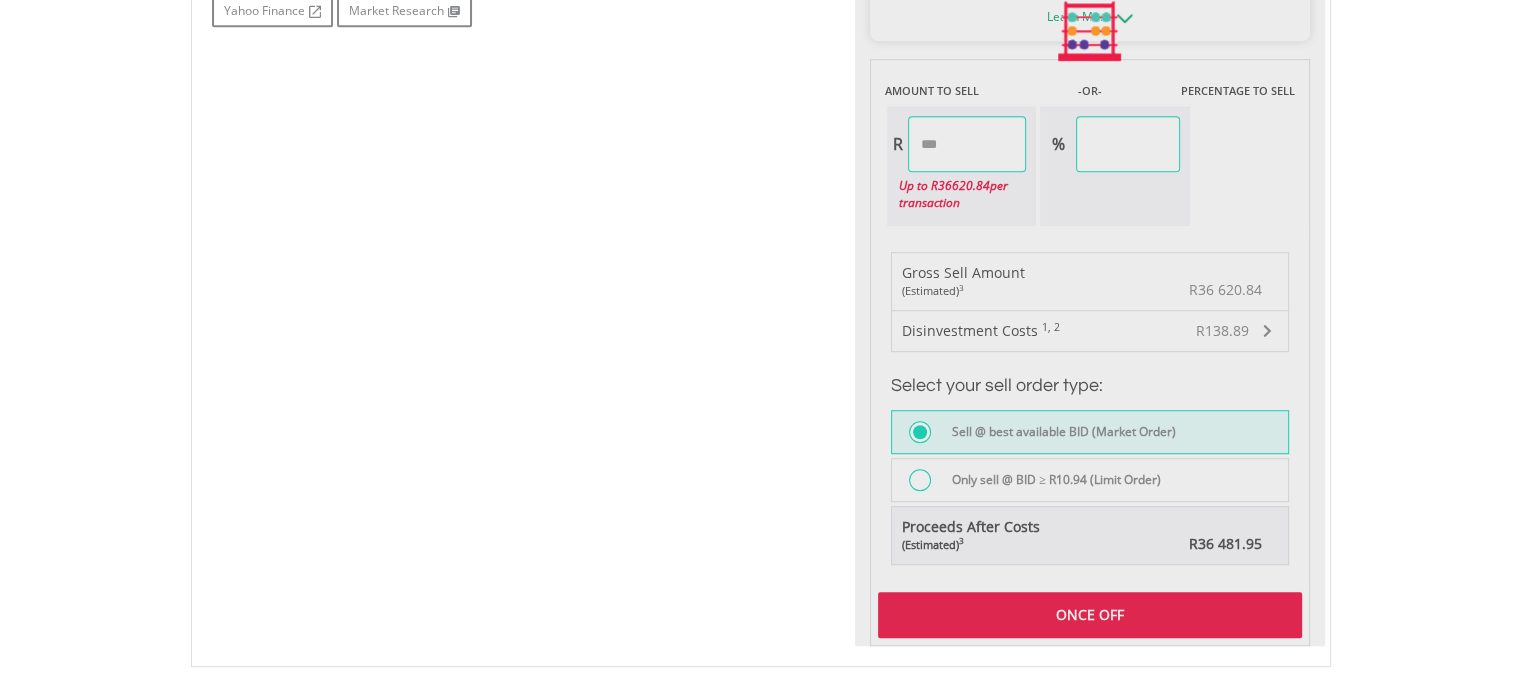 click on "﻿
Renergen Limited
Renergen Limited
Short Name:
REN
Exchange:
JSE
OPEN" at bounding box center [761, 34] 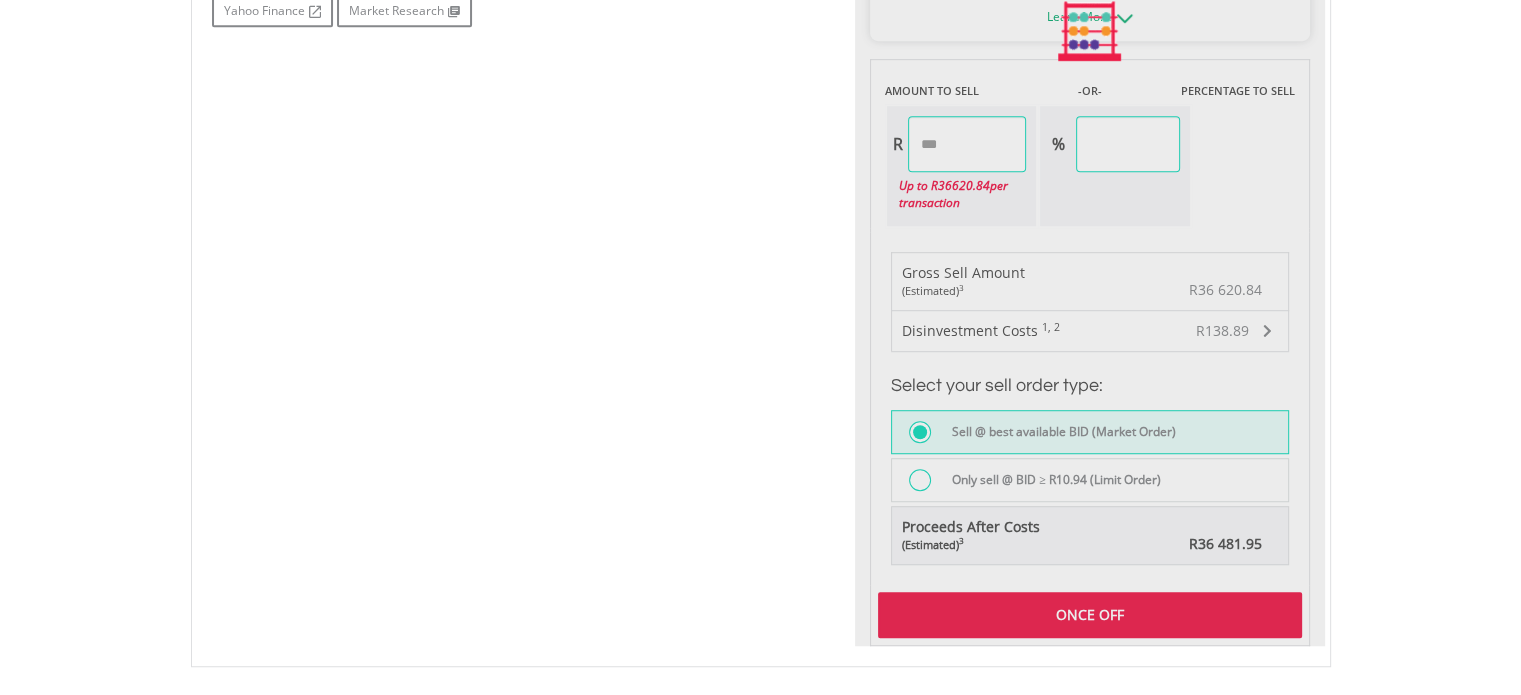 type on "********" 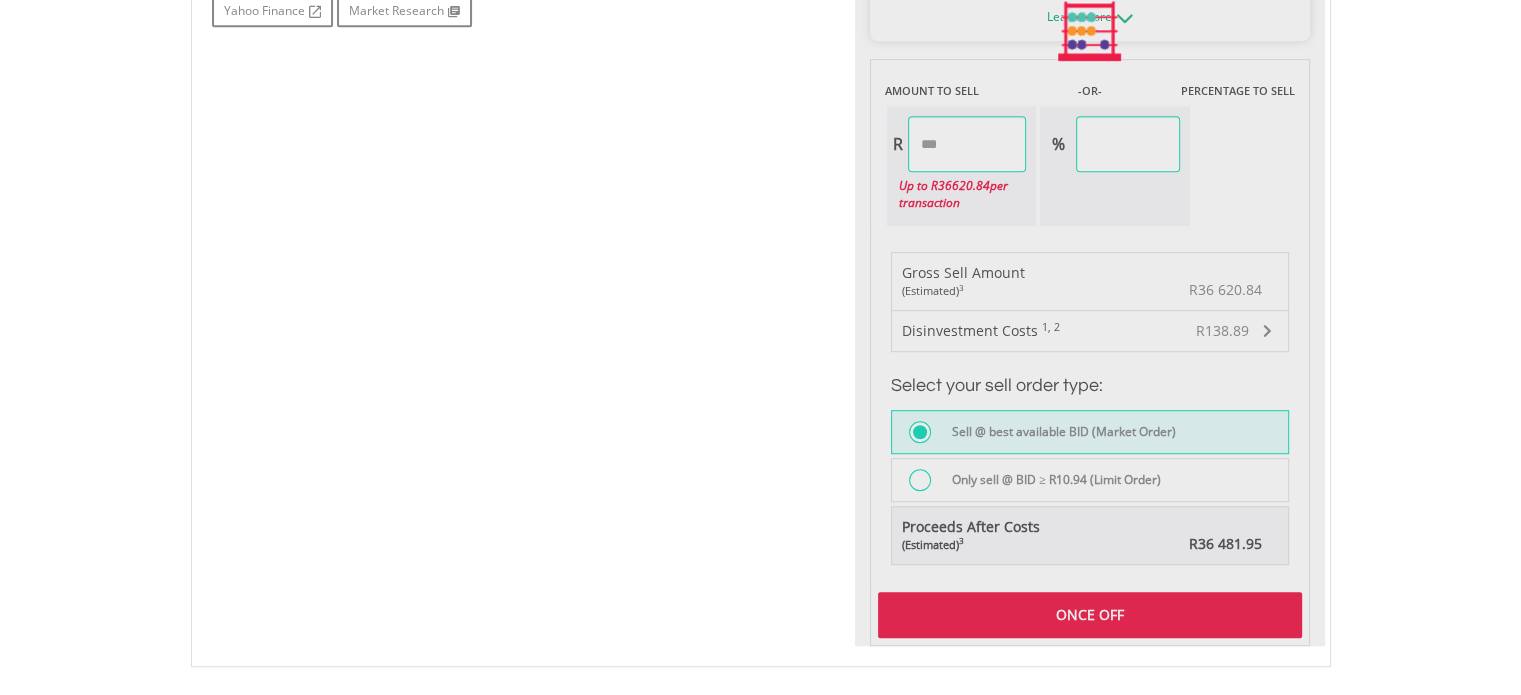 type on "*****" 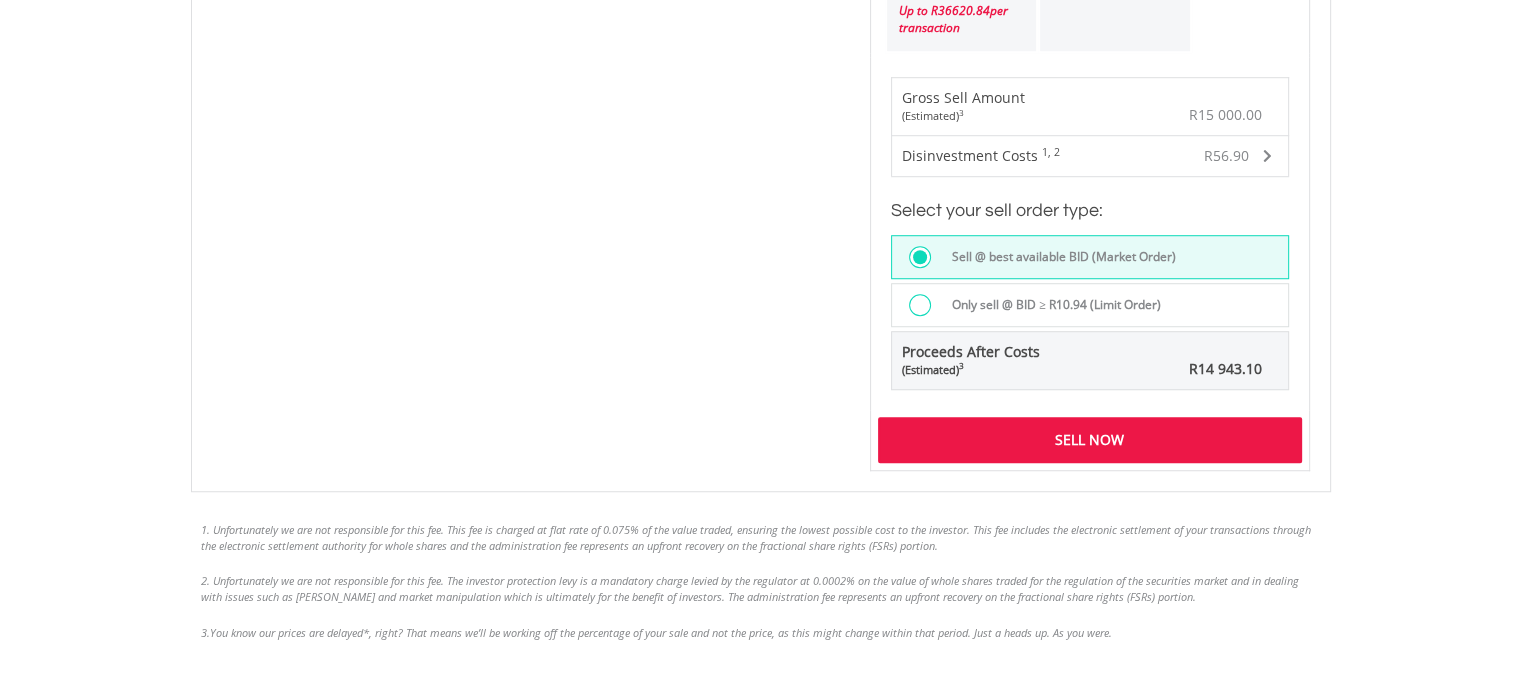 scroll, scrollTop: 1404, scrollLeft: 0, axis: vertical 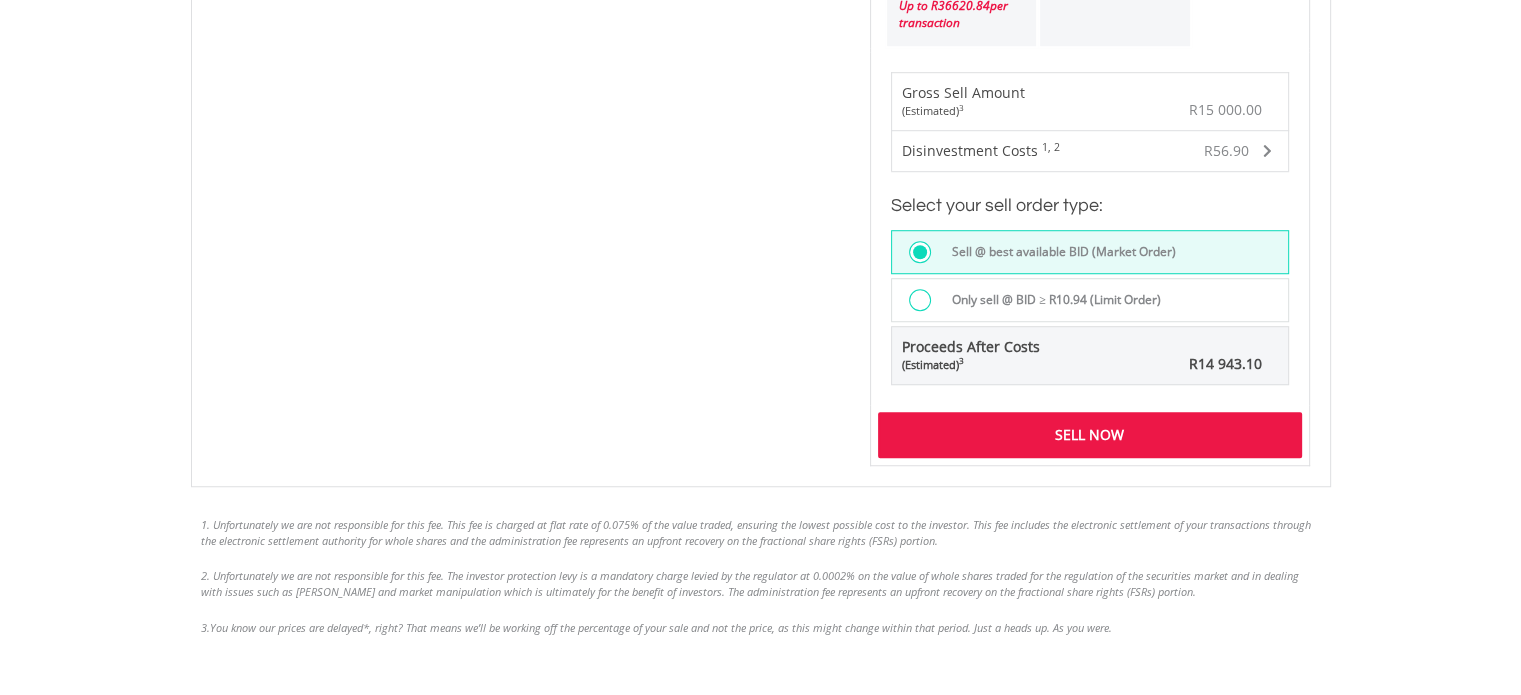 click on "Sell Now" at bounding box center [1090, 435] 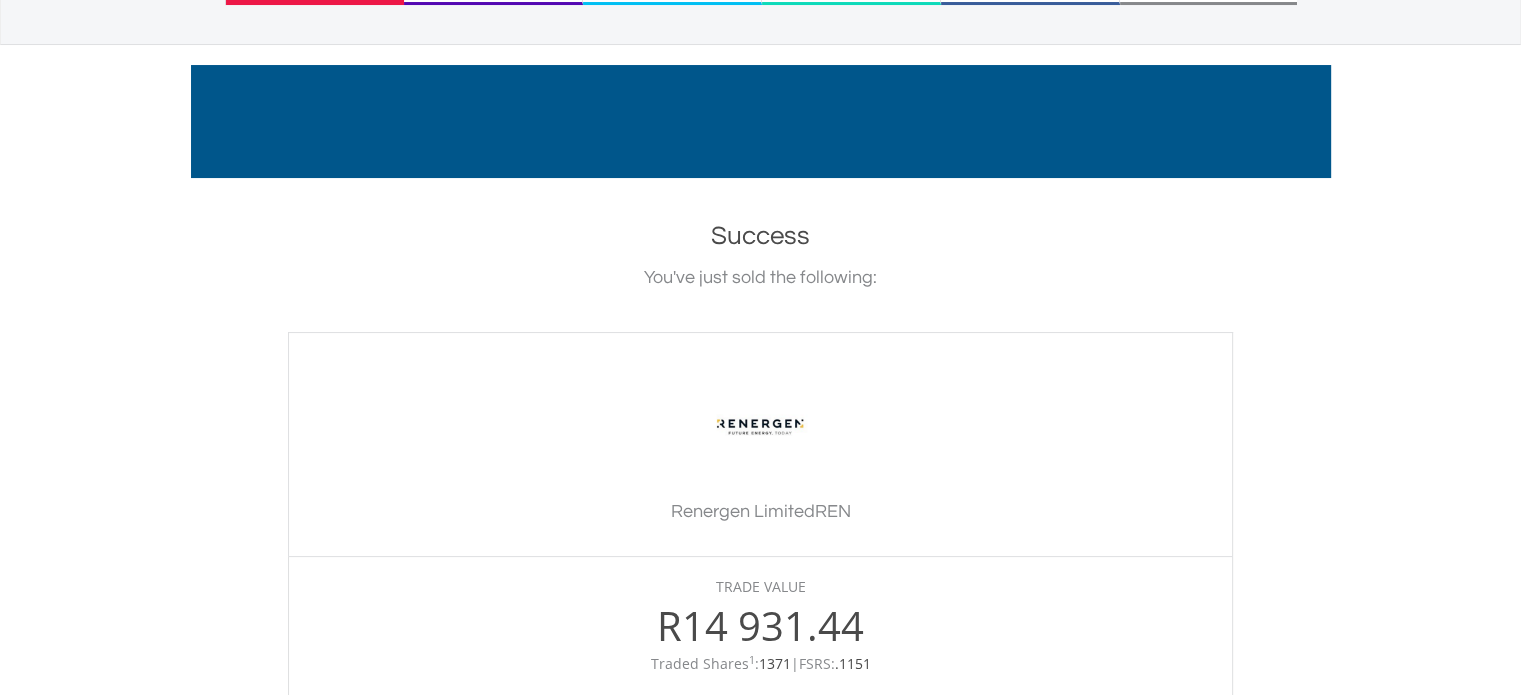scroll, scrollTop: 0, scrollLeft: 0, axis: both 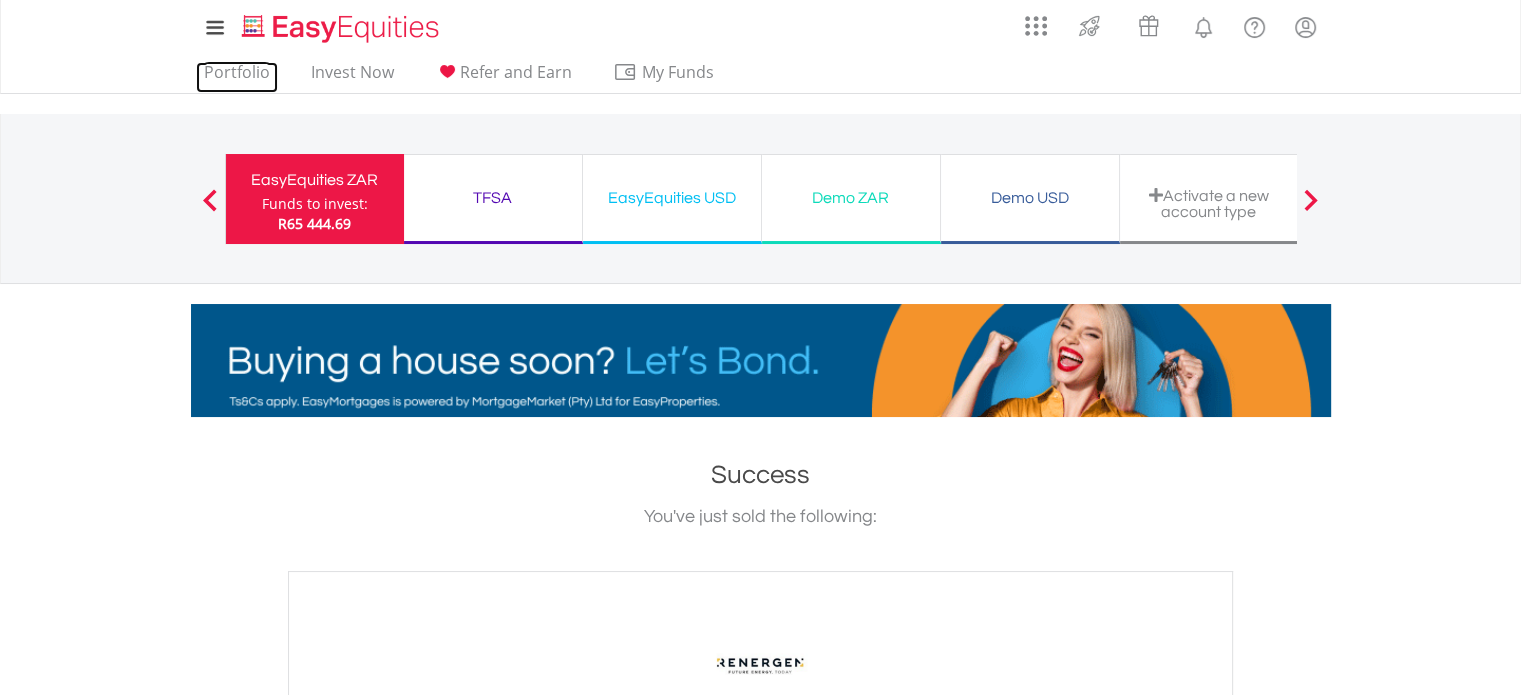 click on "Portfolio" at bounding box center (237, 77) 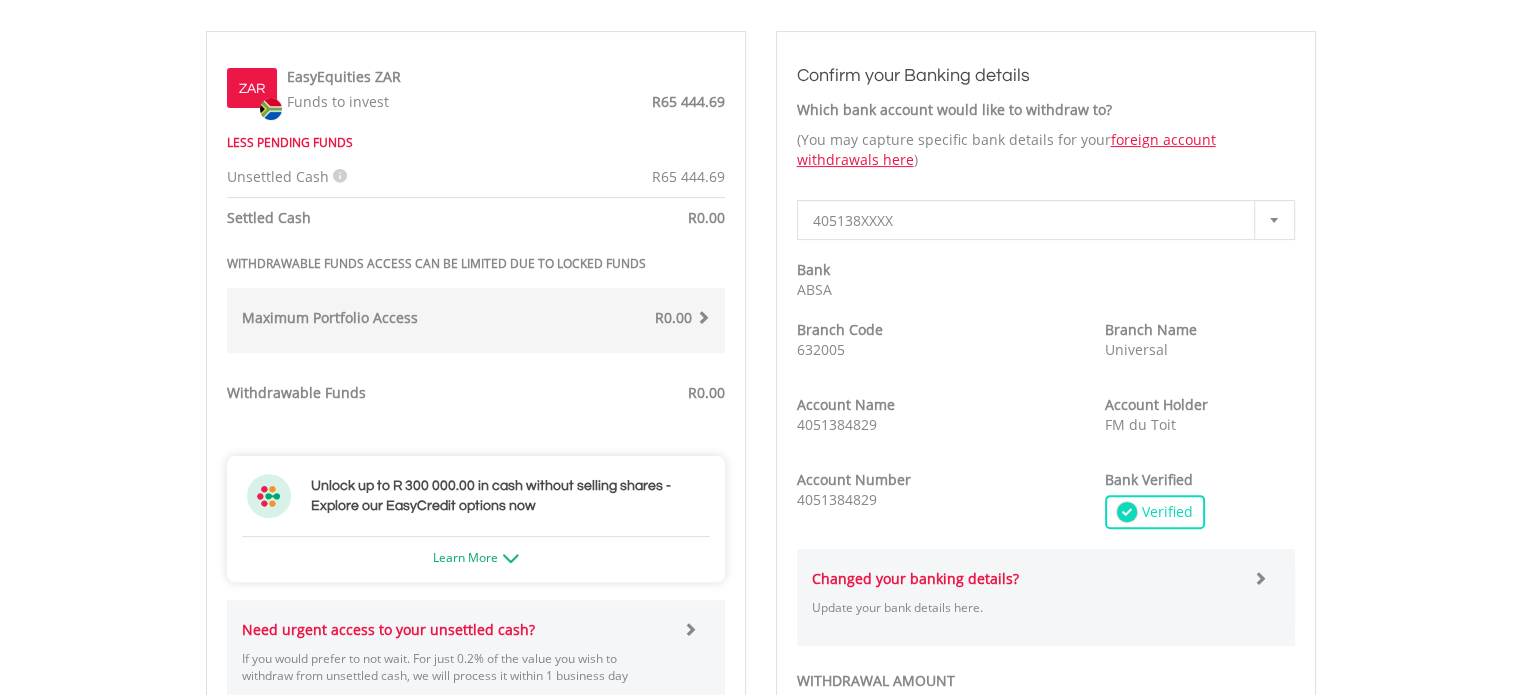 scroll, scrollTop: 487, scrollLeft: 0, axis: vertical 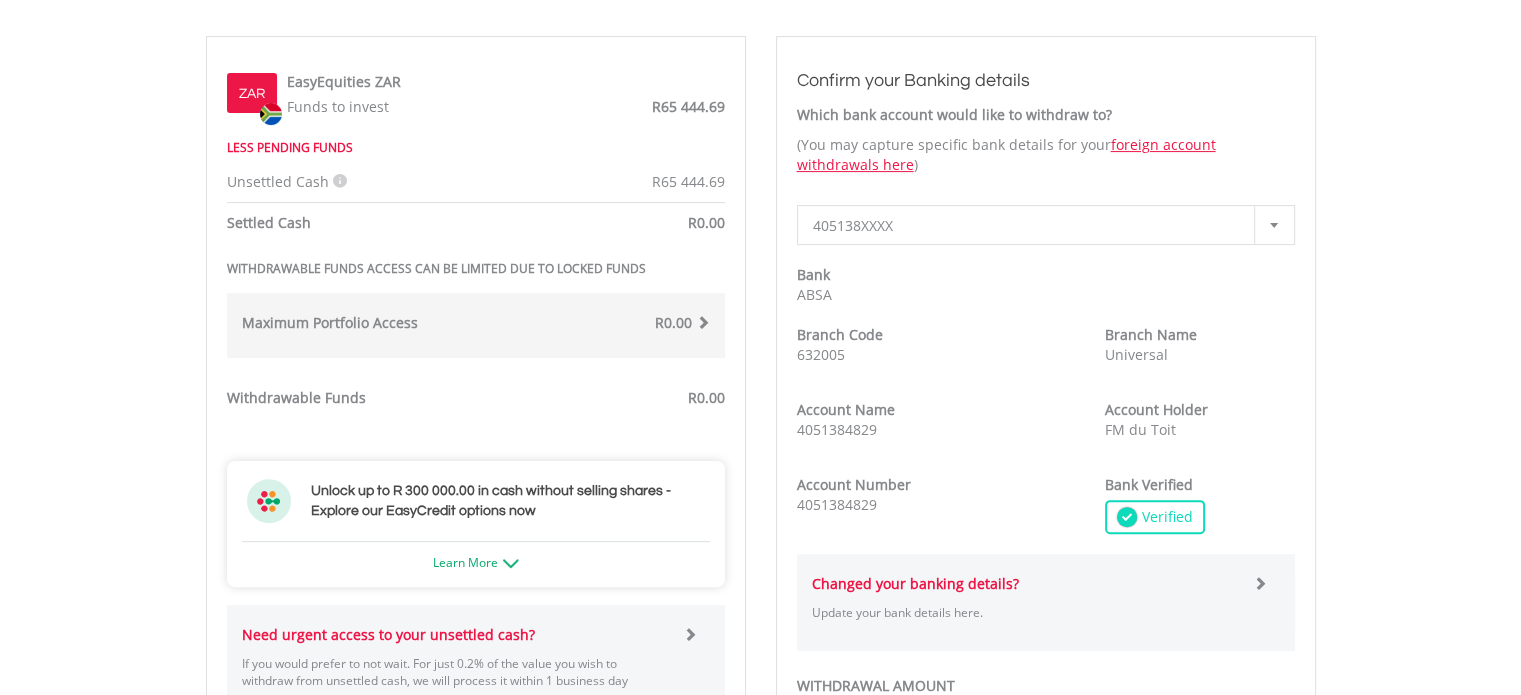 click on "LESS PENDING FUNDS" at bounding box center (290, 147) 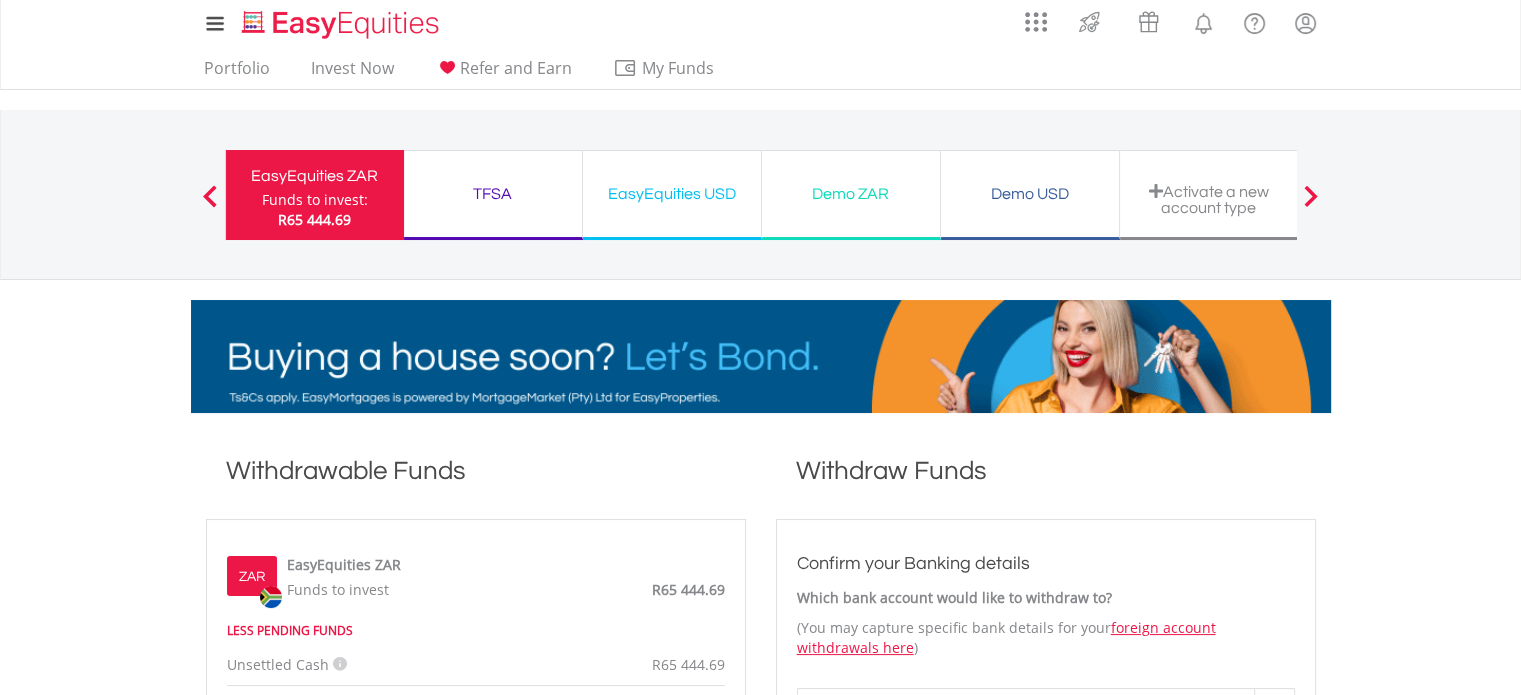 scroll, scrollTop: 0, scrollLeft: 0, axis: both 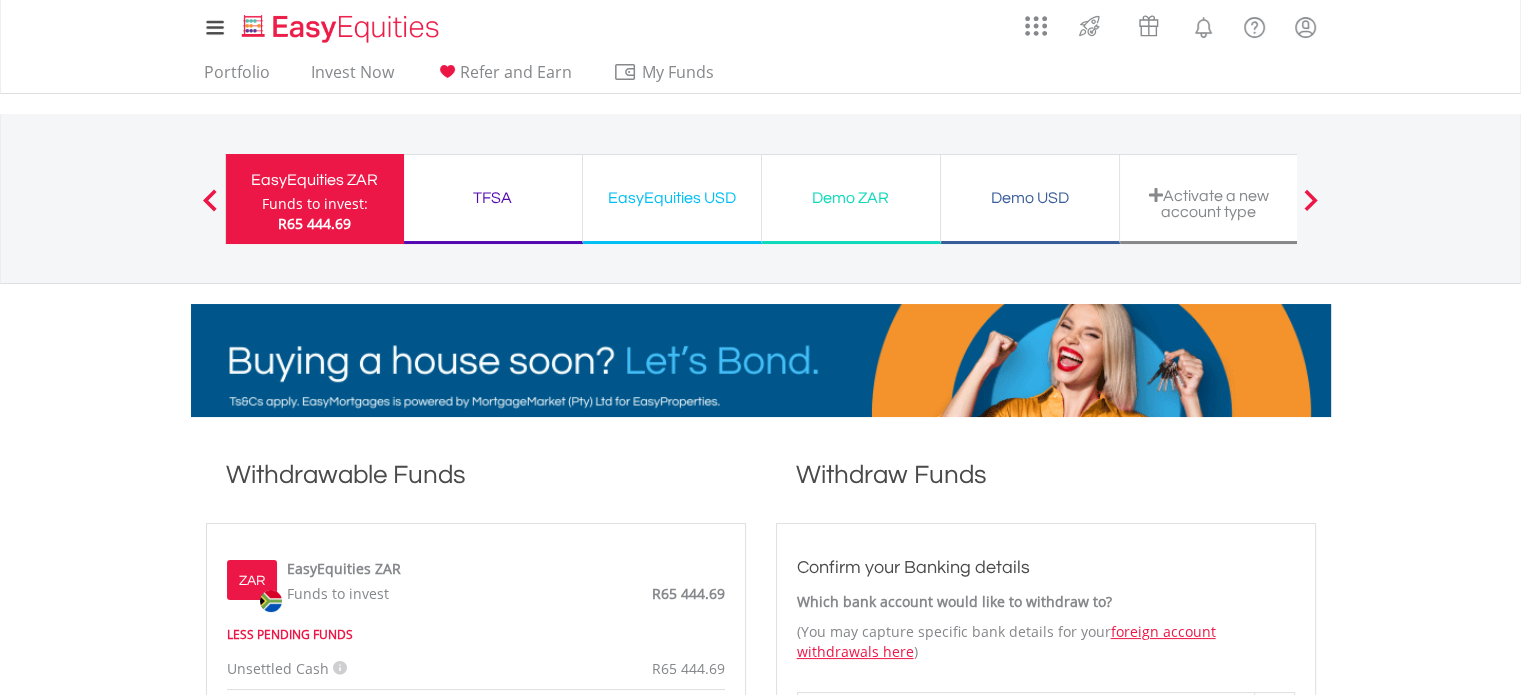 drag, startPoint x: 111, startPoint y: 203, endPoint x: 240, endPoint y: 79, distance: 178.93295 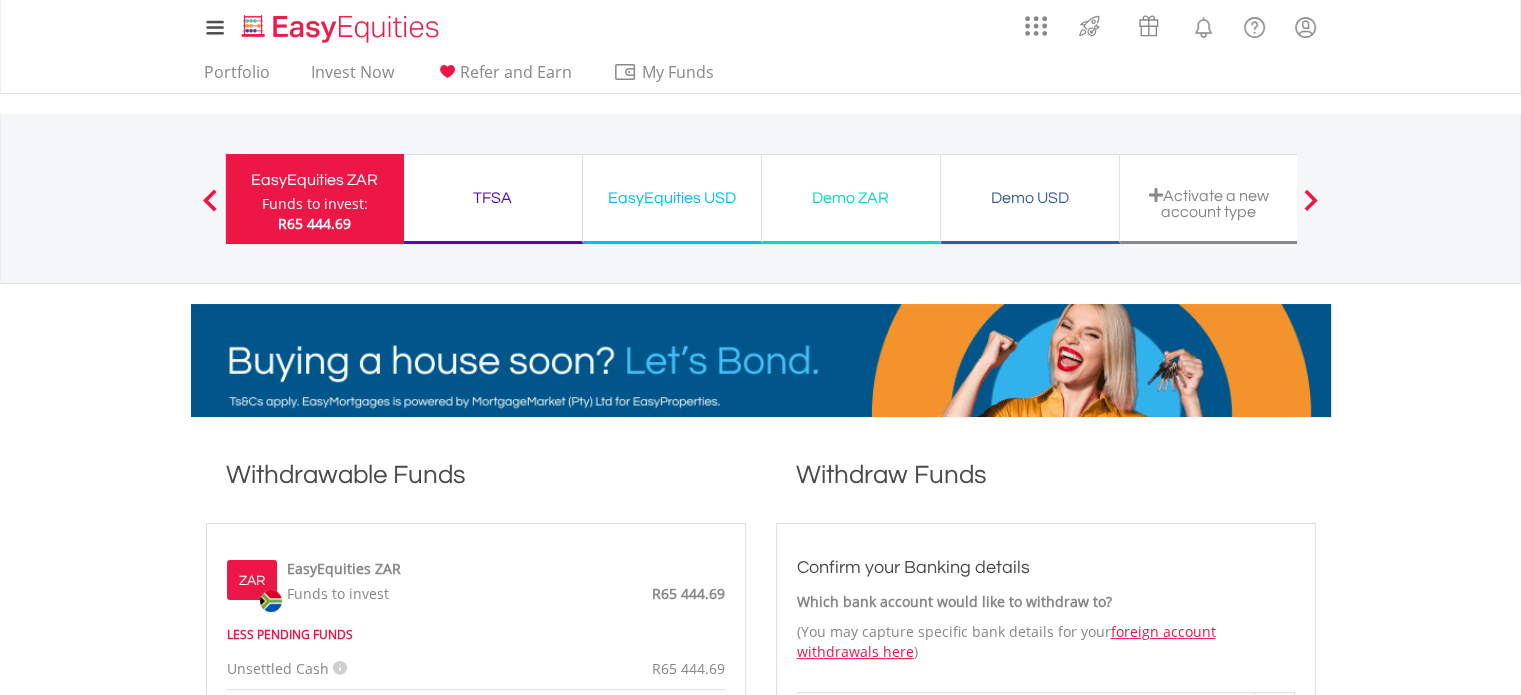click on "My Investments
Invest Now
New Listings
Sell
My Recurring Investments
Pending Orders
Switch Unit Trusts
Vouchers
Buy a Voucher
Redeem a Voucher" at bounding box center (760, 208) 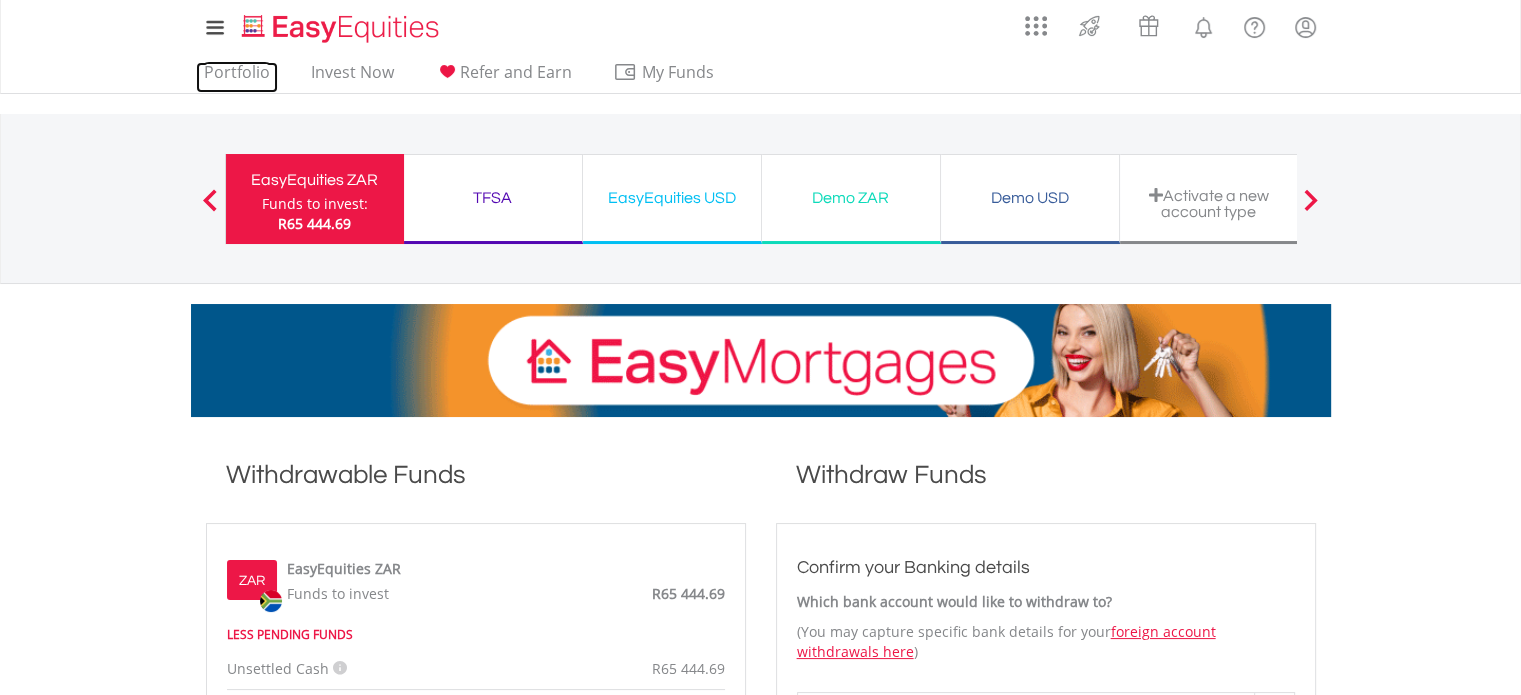 click on "Portfolio" at bounding box center (237, 77) 